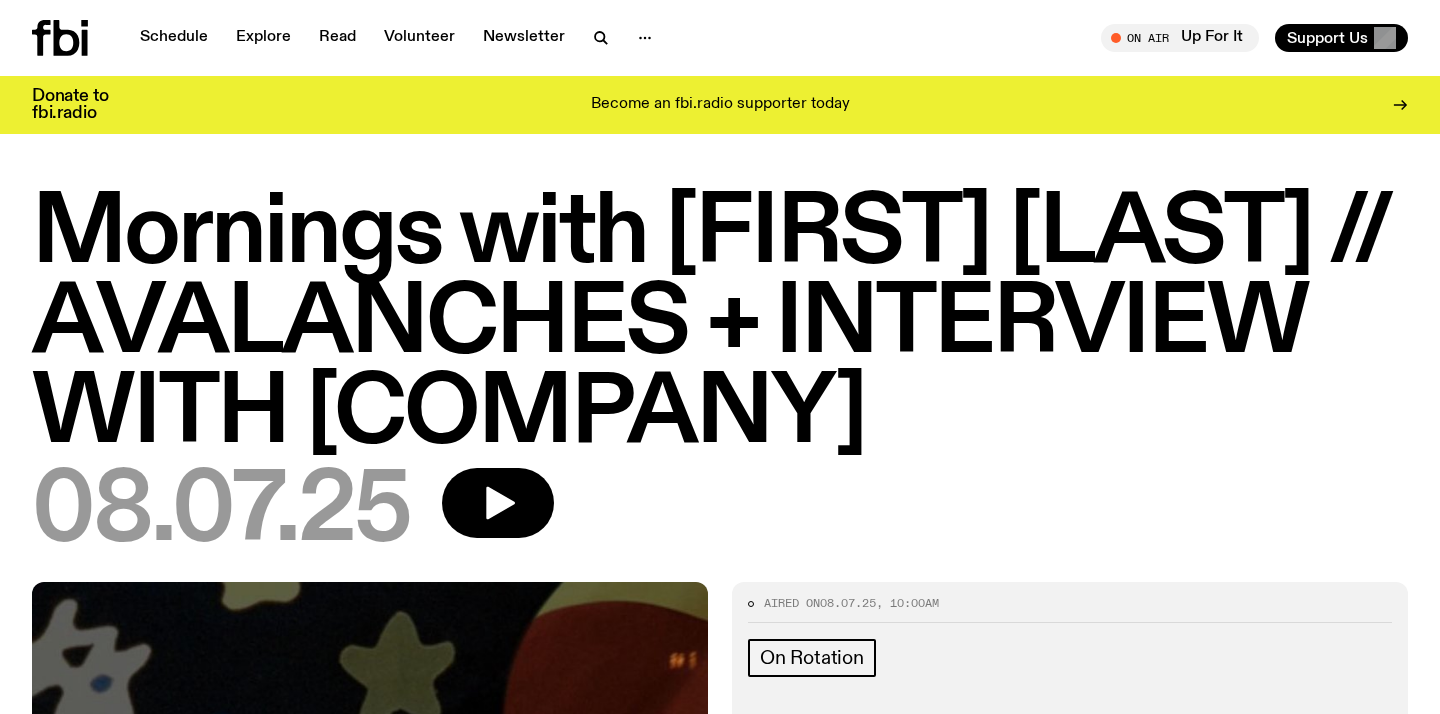 scroll, scrollTop: 0, scrollLeft: 0, axis: both 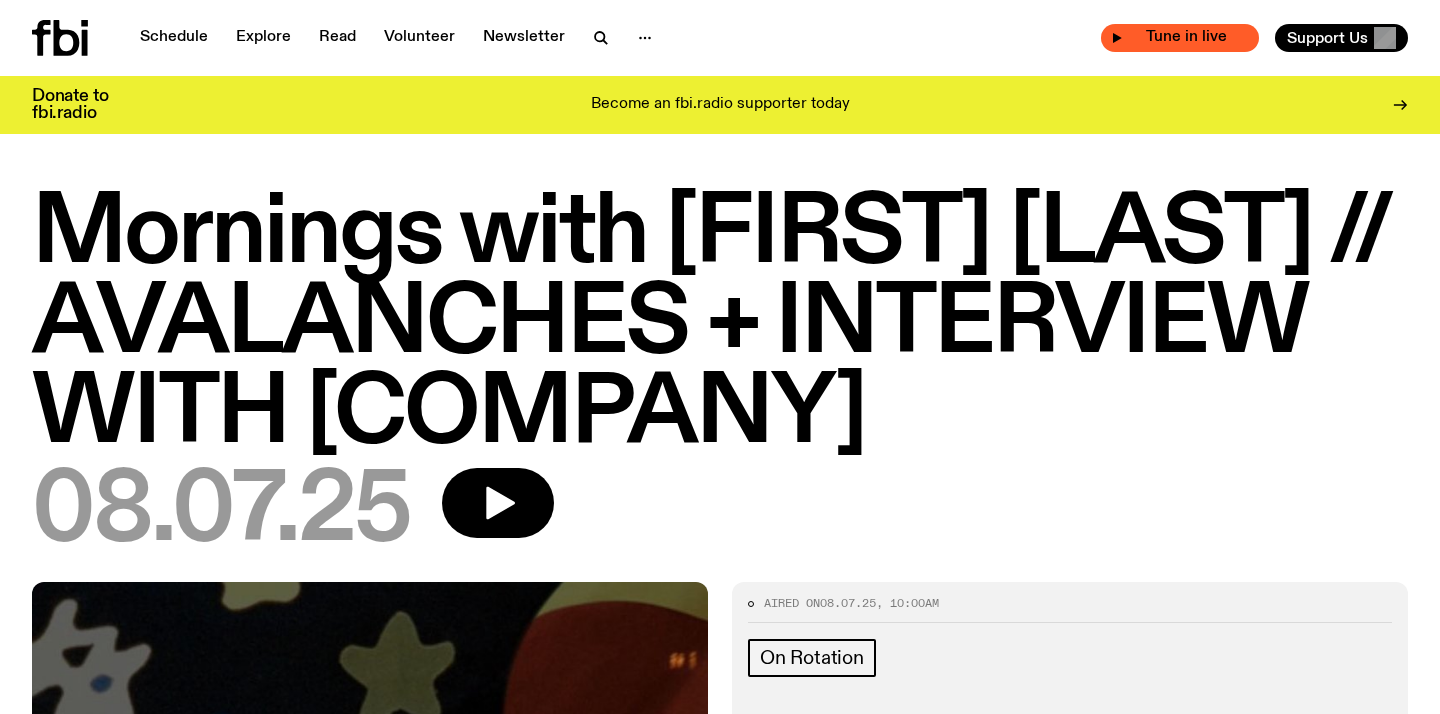 click on "Tune in live" at bounding box center [1186, 37] 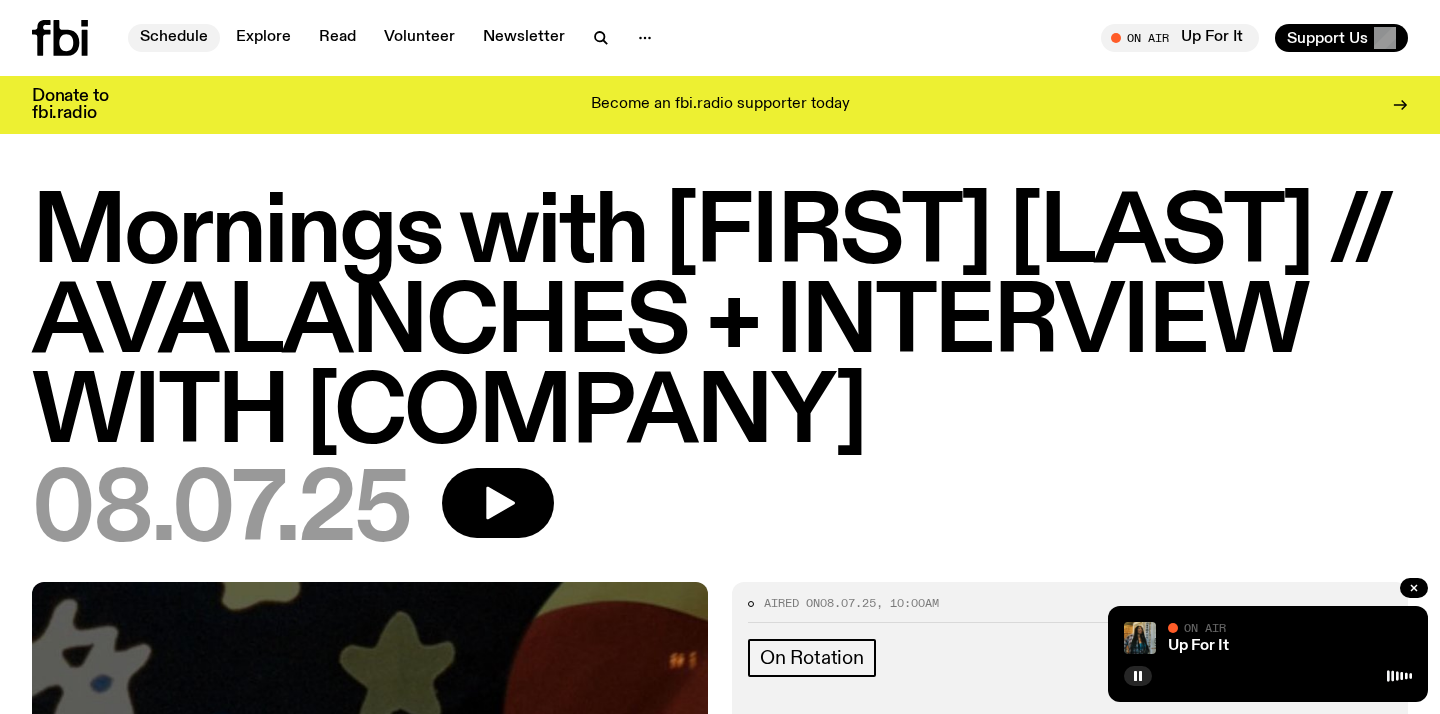 click on "Schedule" at bounding box center [174, 38] 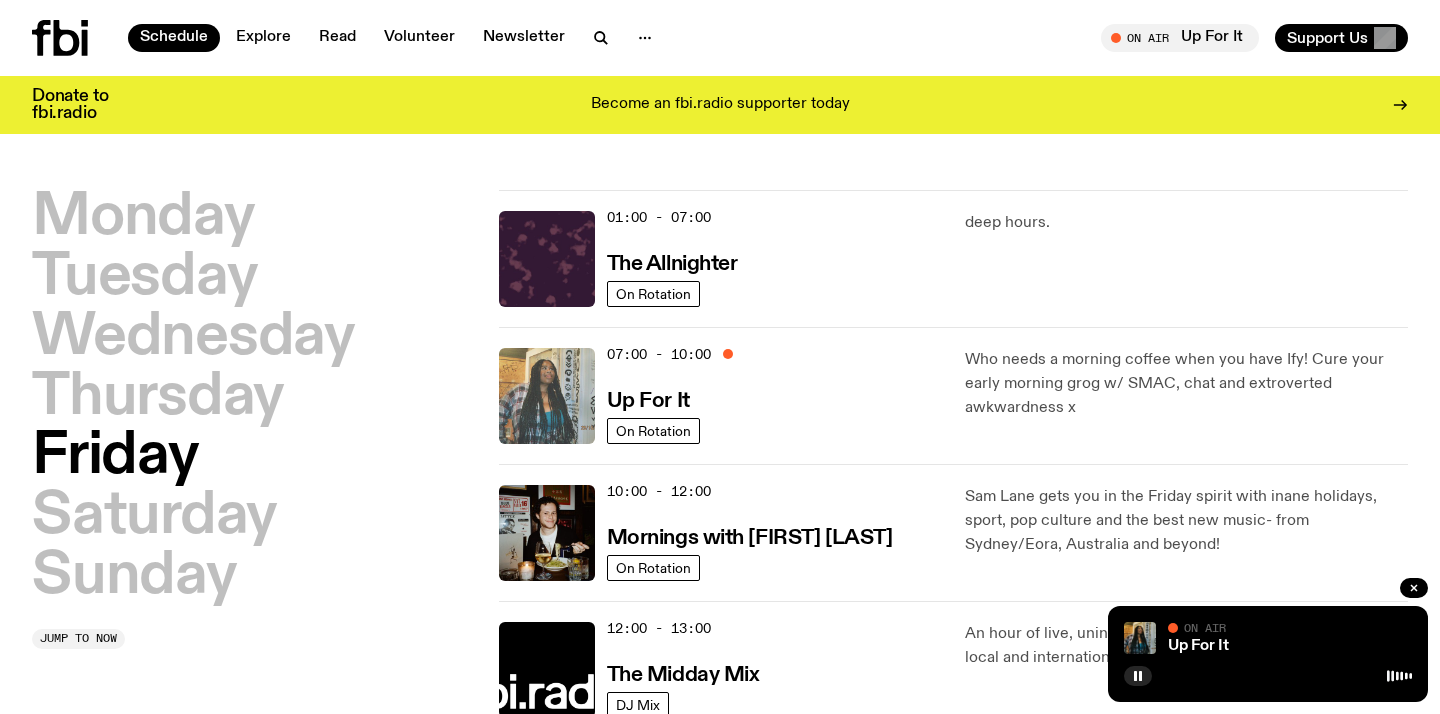 click 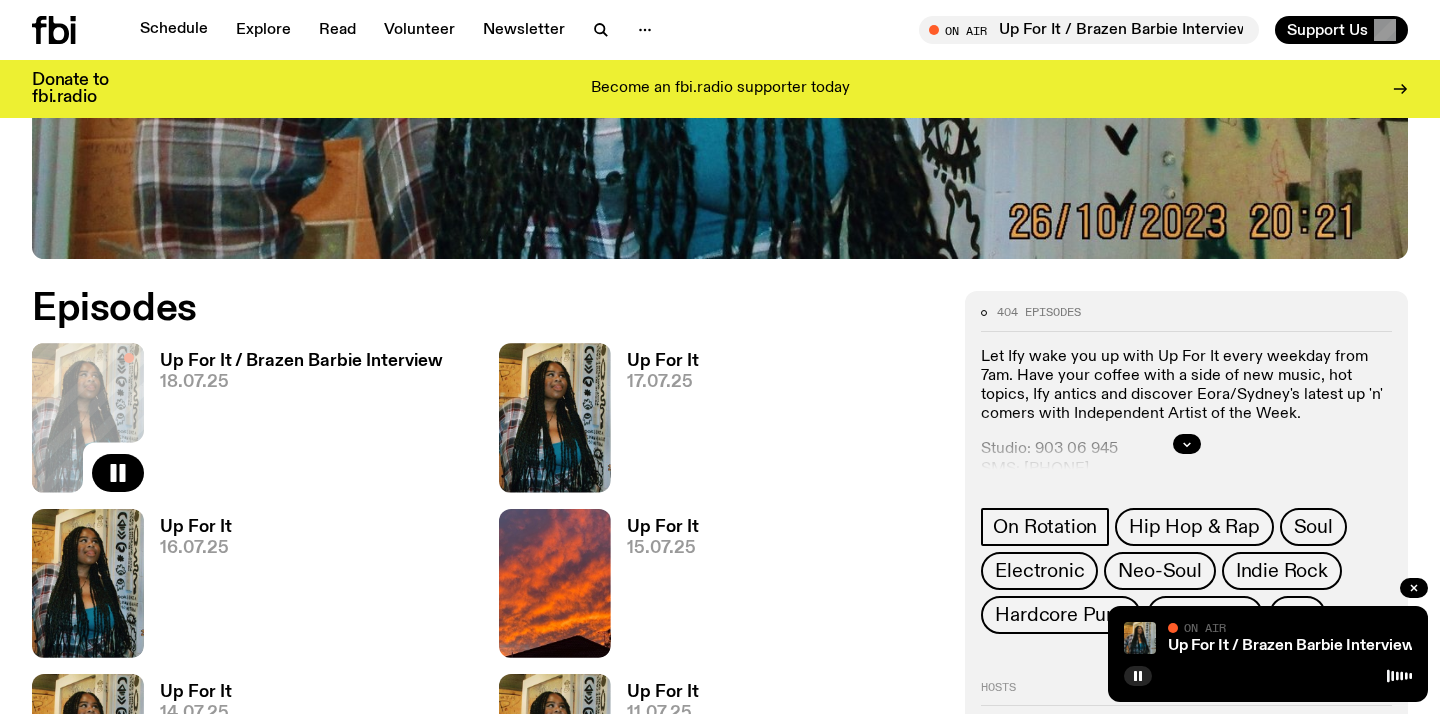 scroll, scrollTop: 807, scrollLeft: 0, axis: vertical 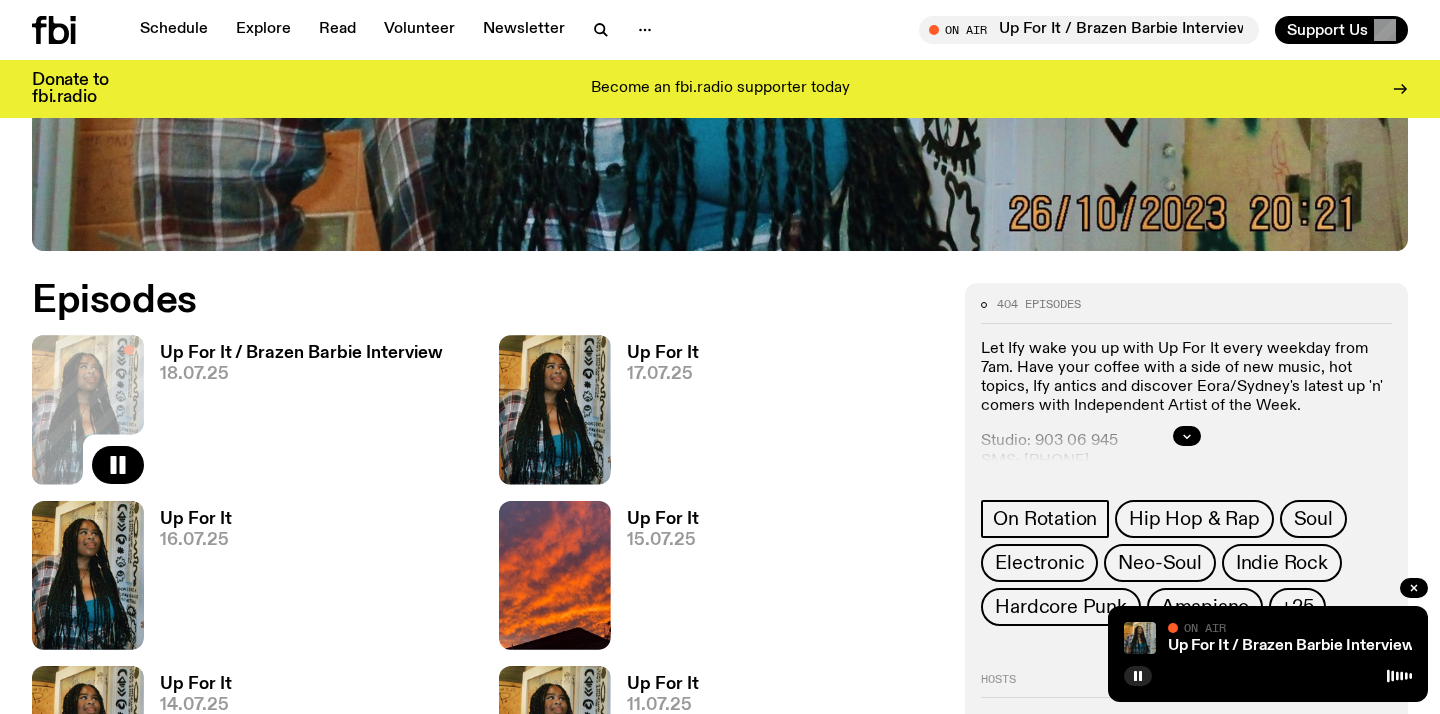 click on "Up For It / Brazen Barbie Interview" at bounding box center (301, 353) 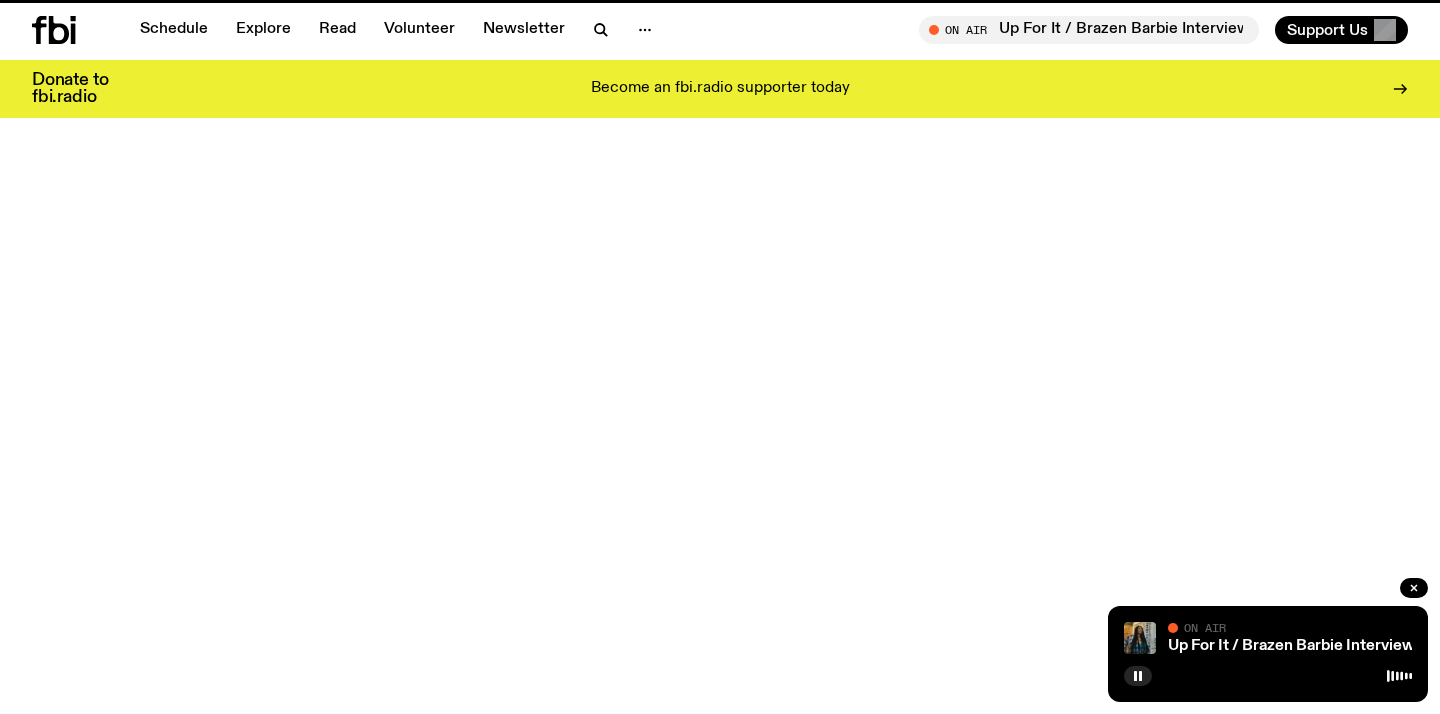 scroll, scrollTop: 0, scrollLeft: 0, axis: both 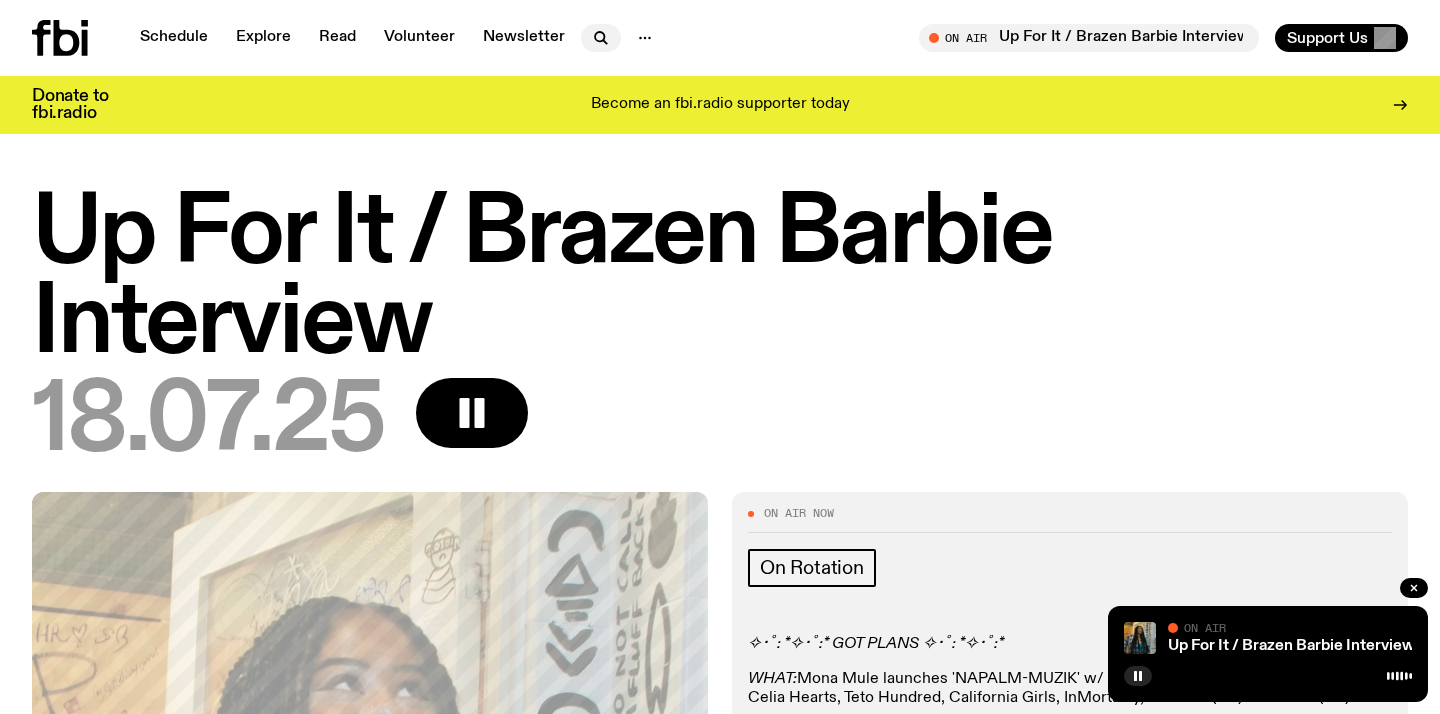 click 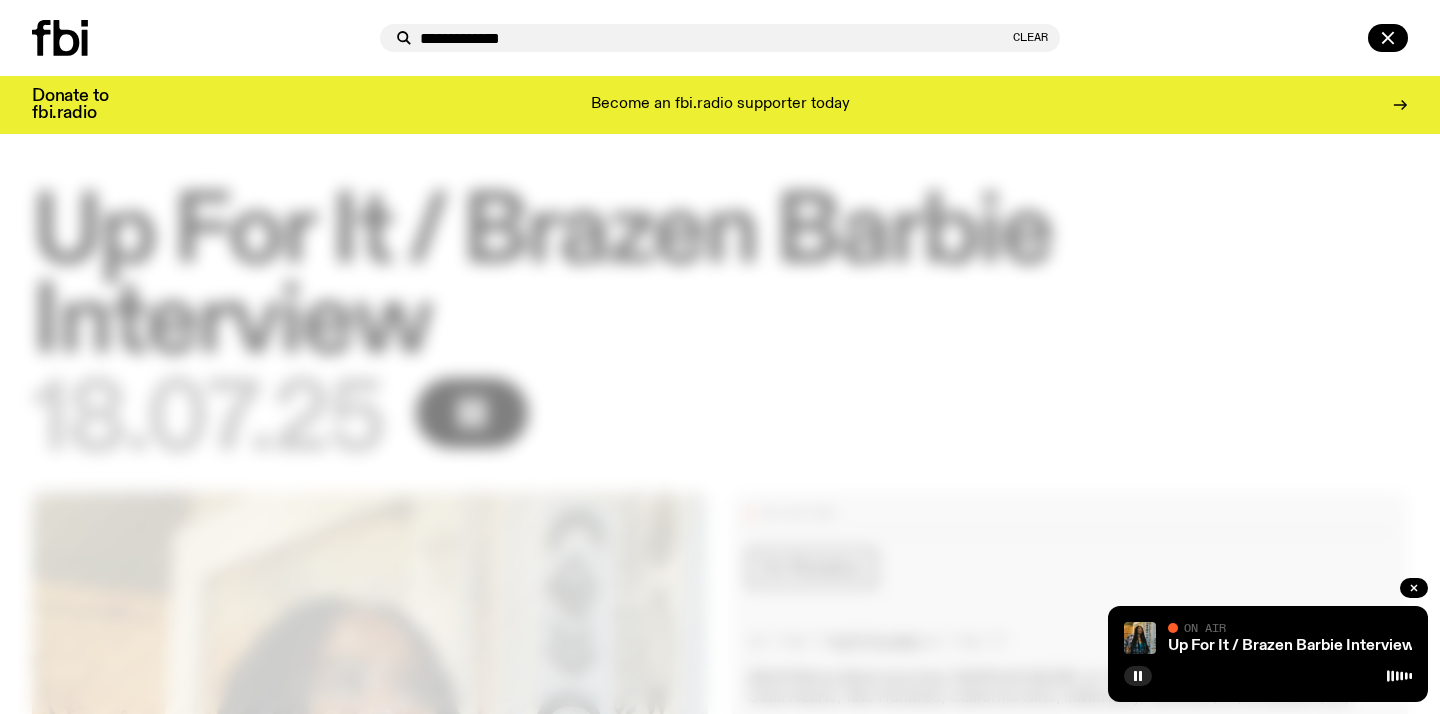 type on "**********" 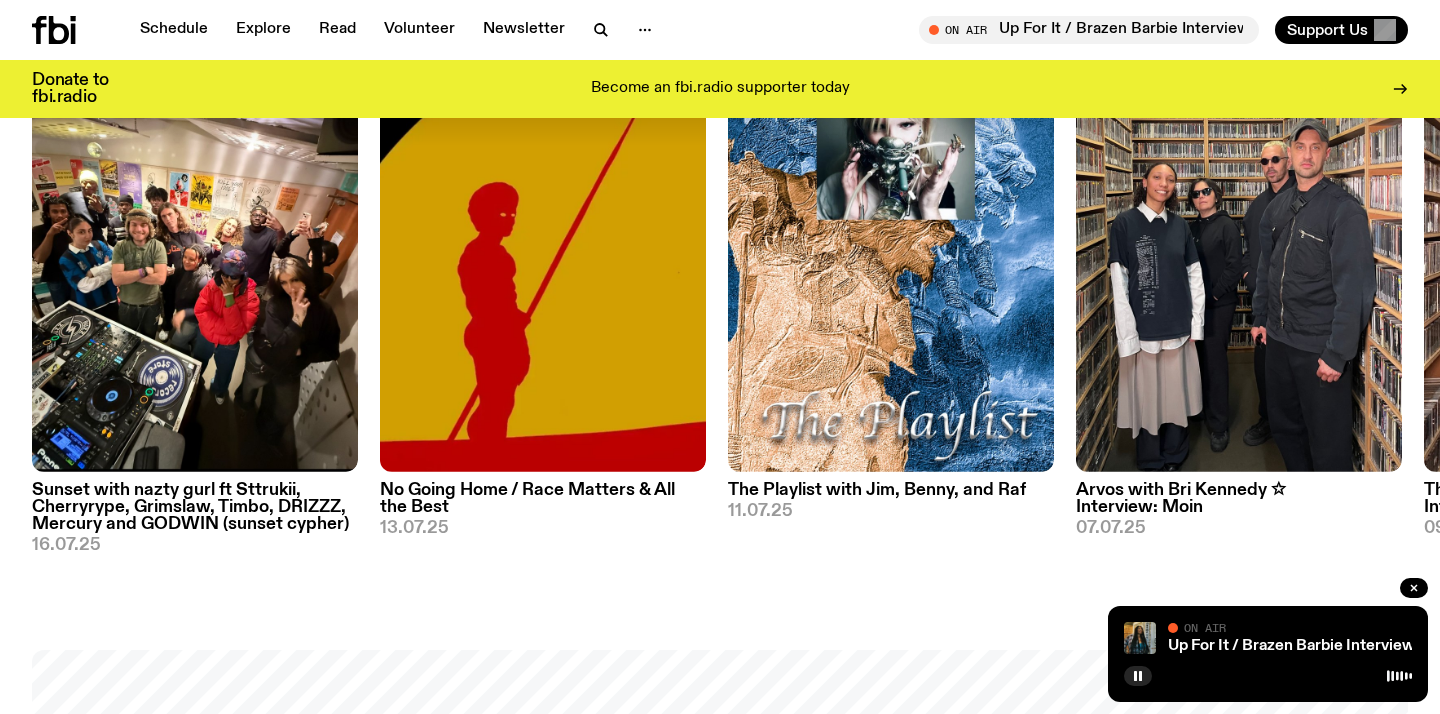 scroll, scrollTop: 1068, scrollLeft: 0, axis: vertical 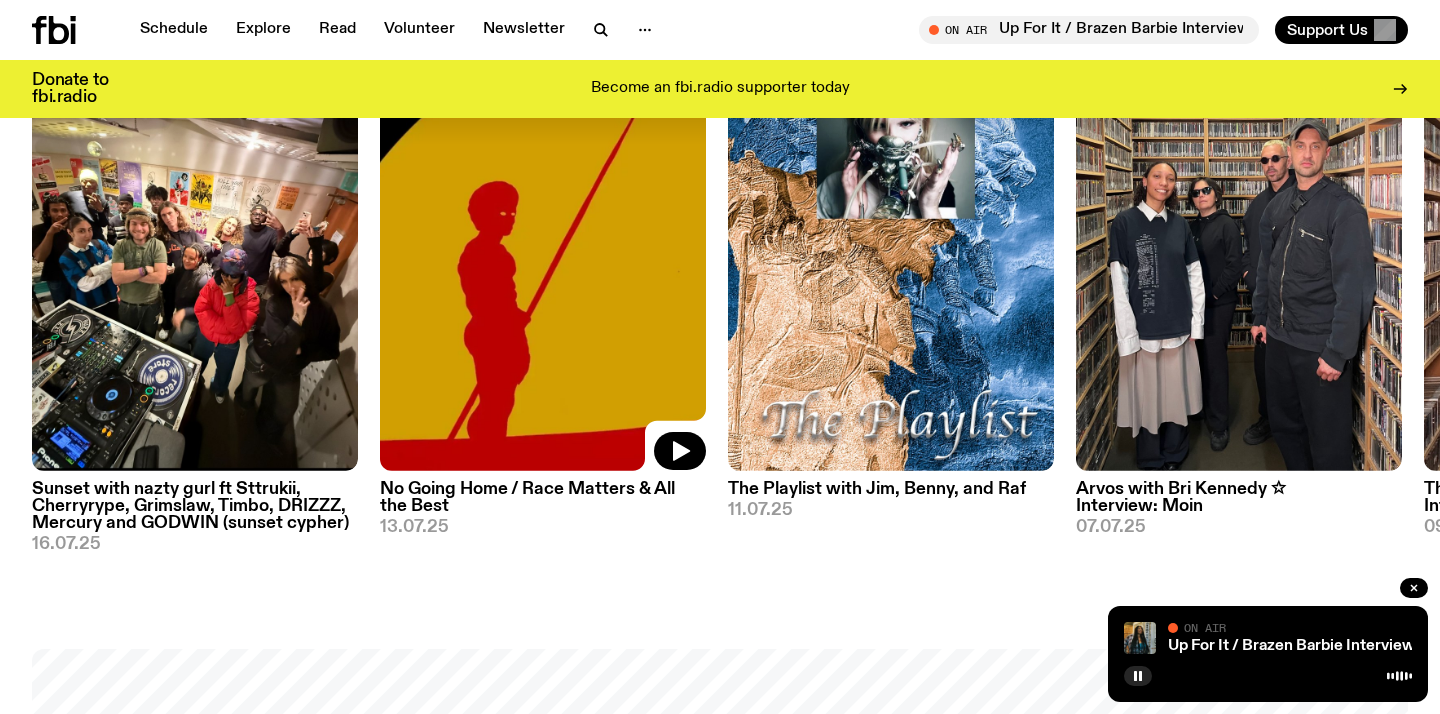 click 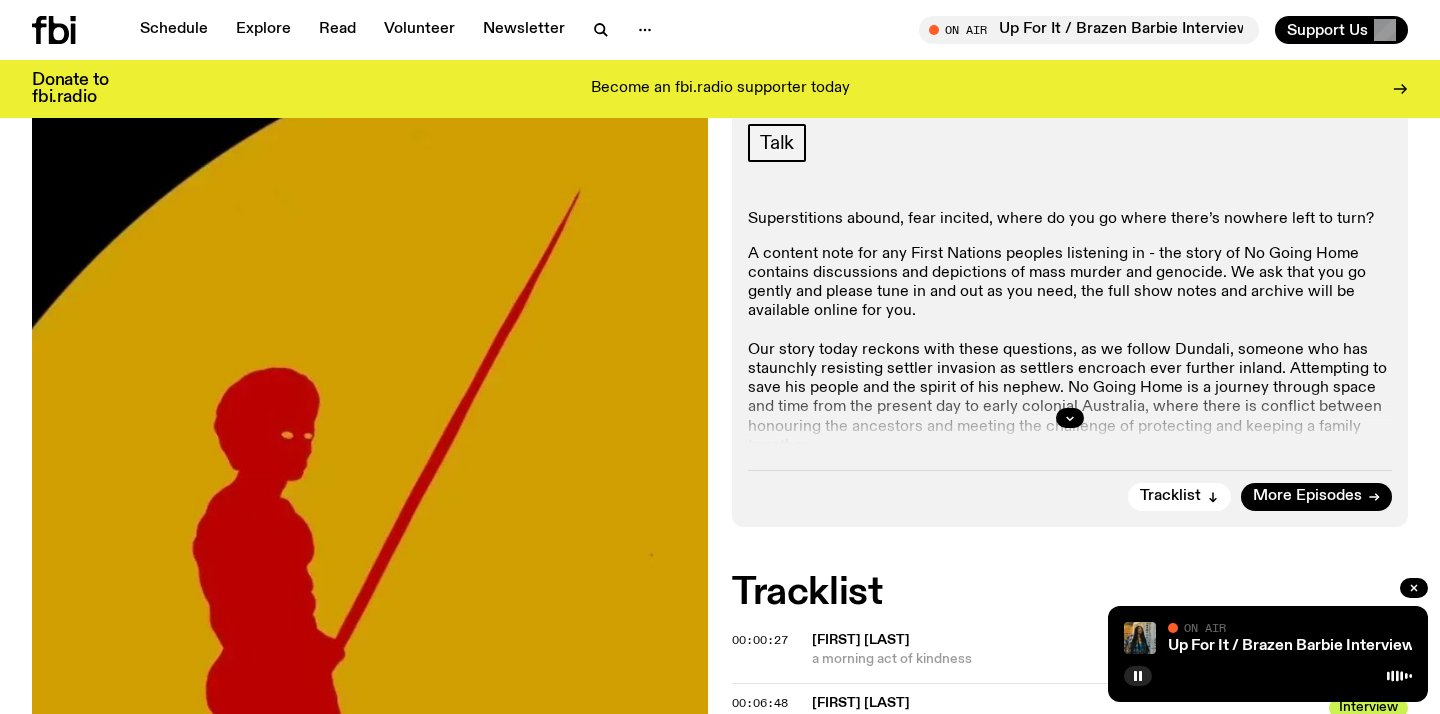 scroll, scrollTop: 0, scrollLeft: 0, axis: both 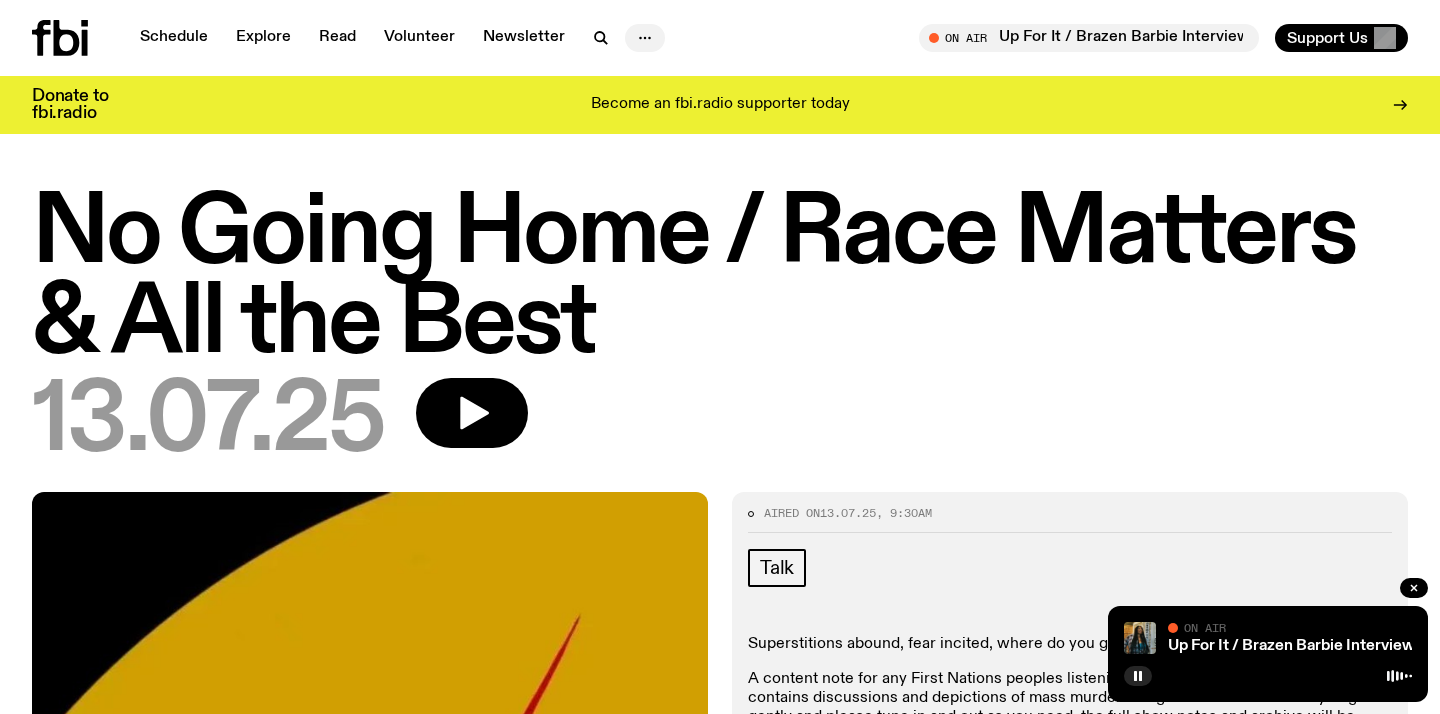 click 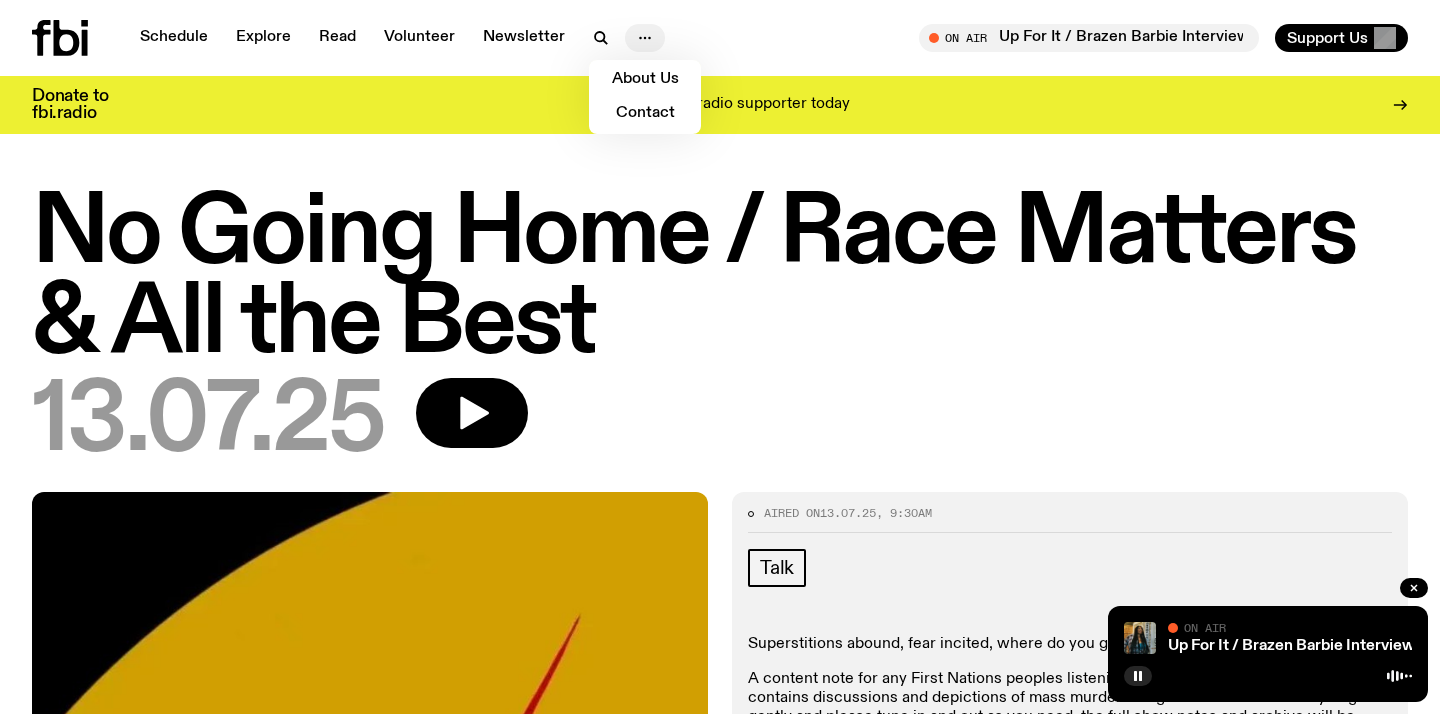 click 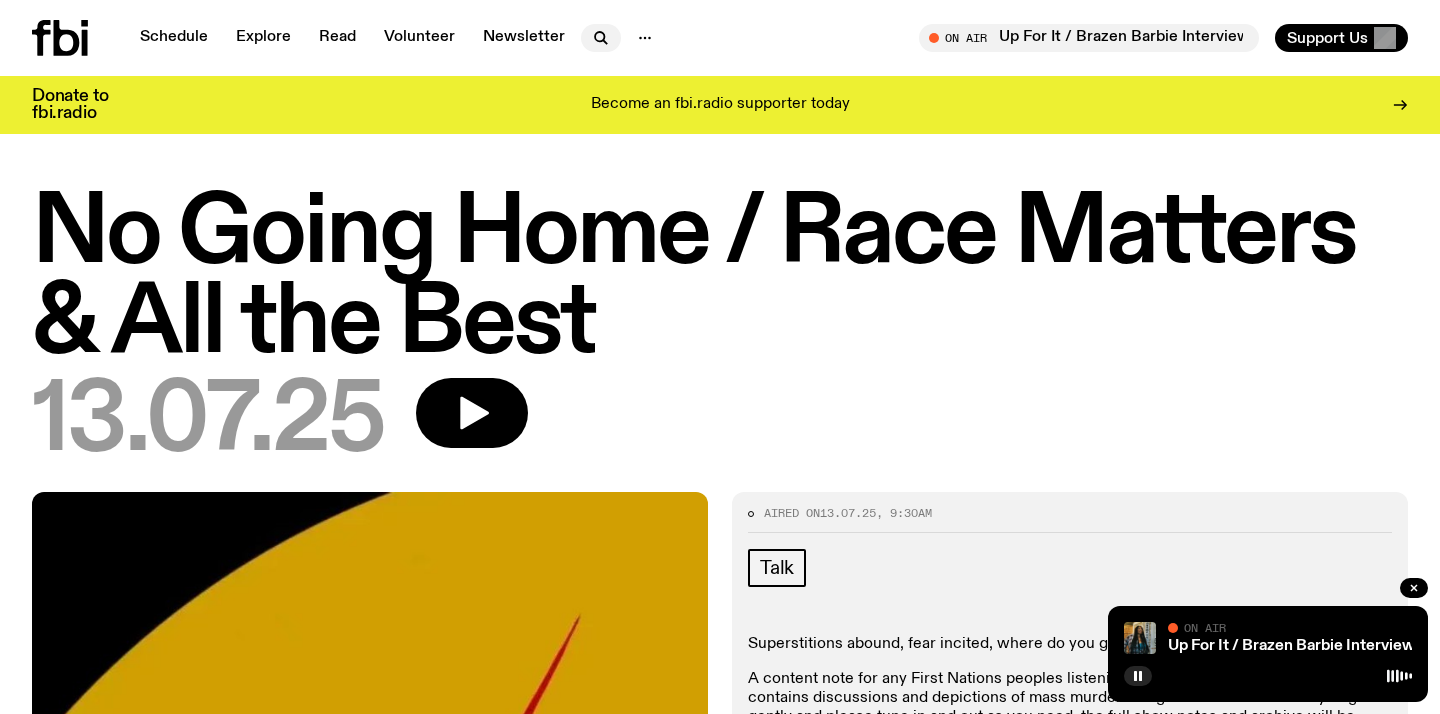 click 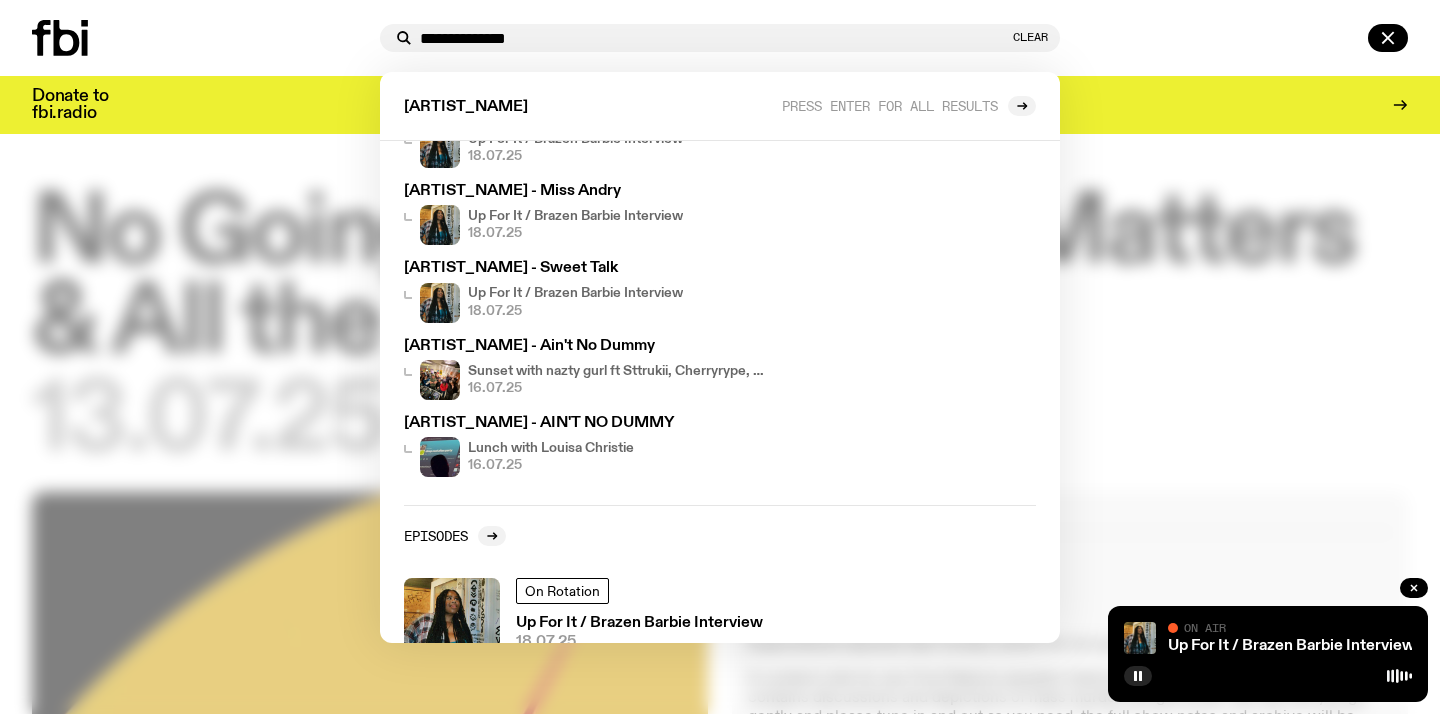scroll, scrollTop: 134, scrollLeft: 0, axis: vertical 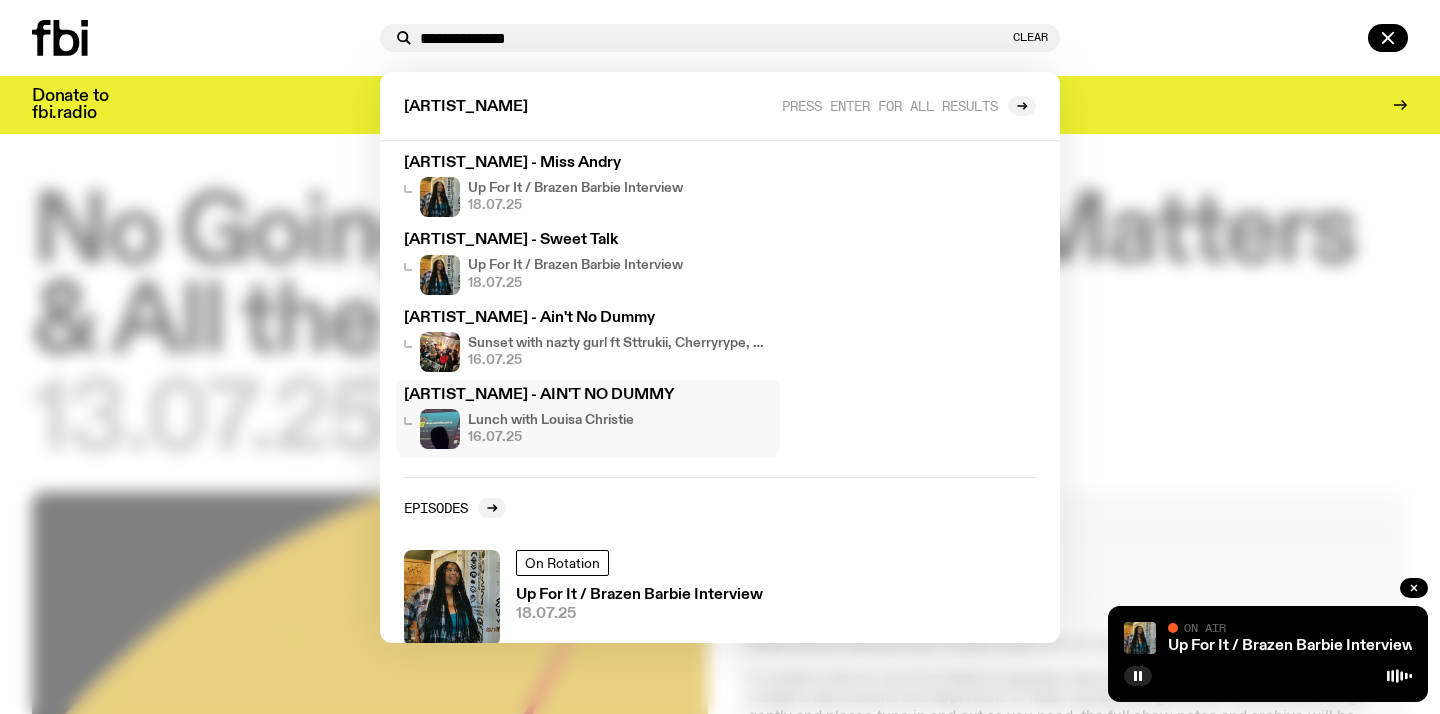 type on "**********" 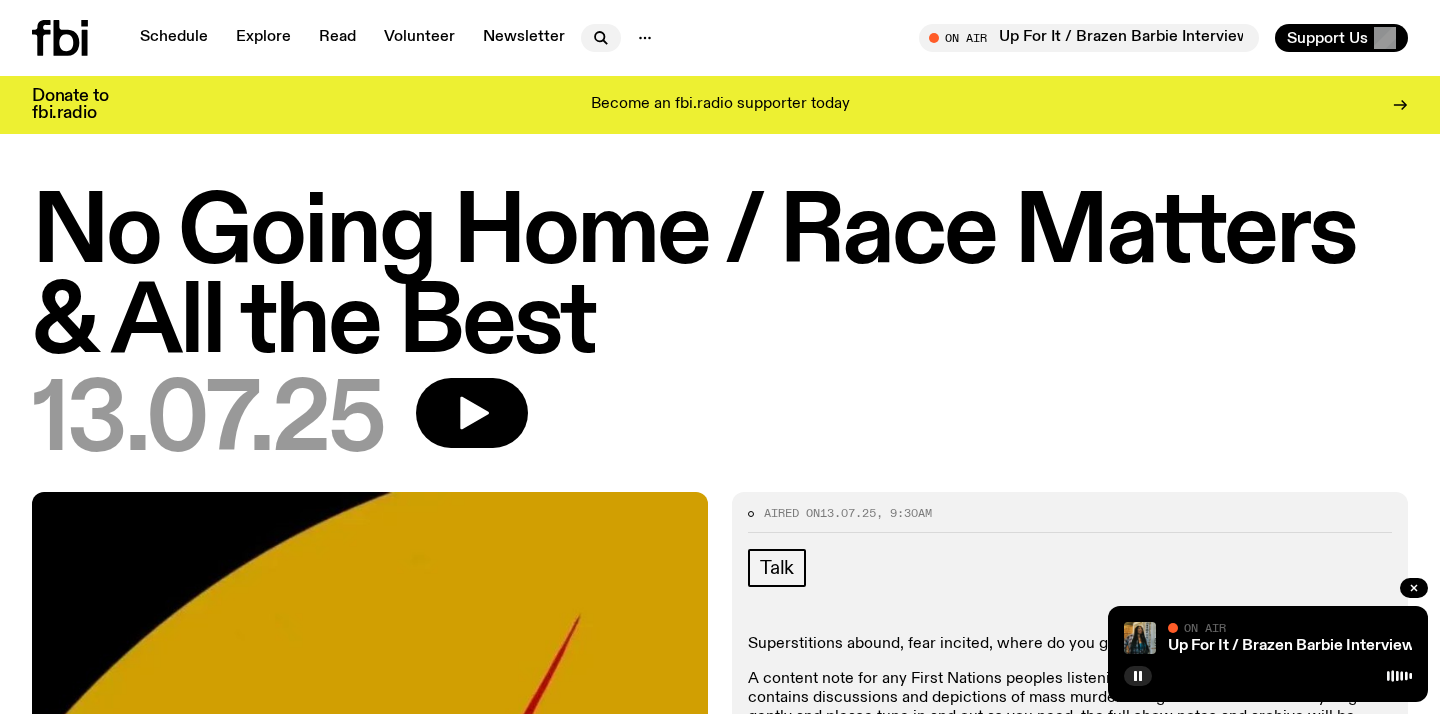 click 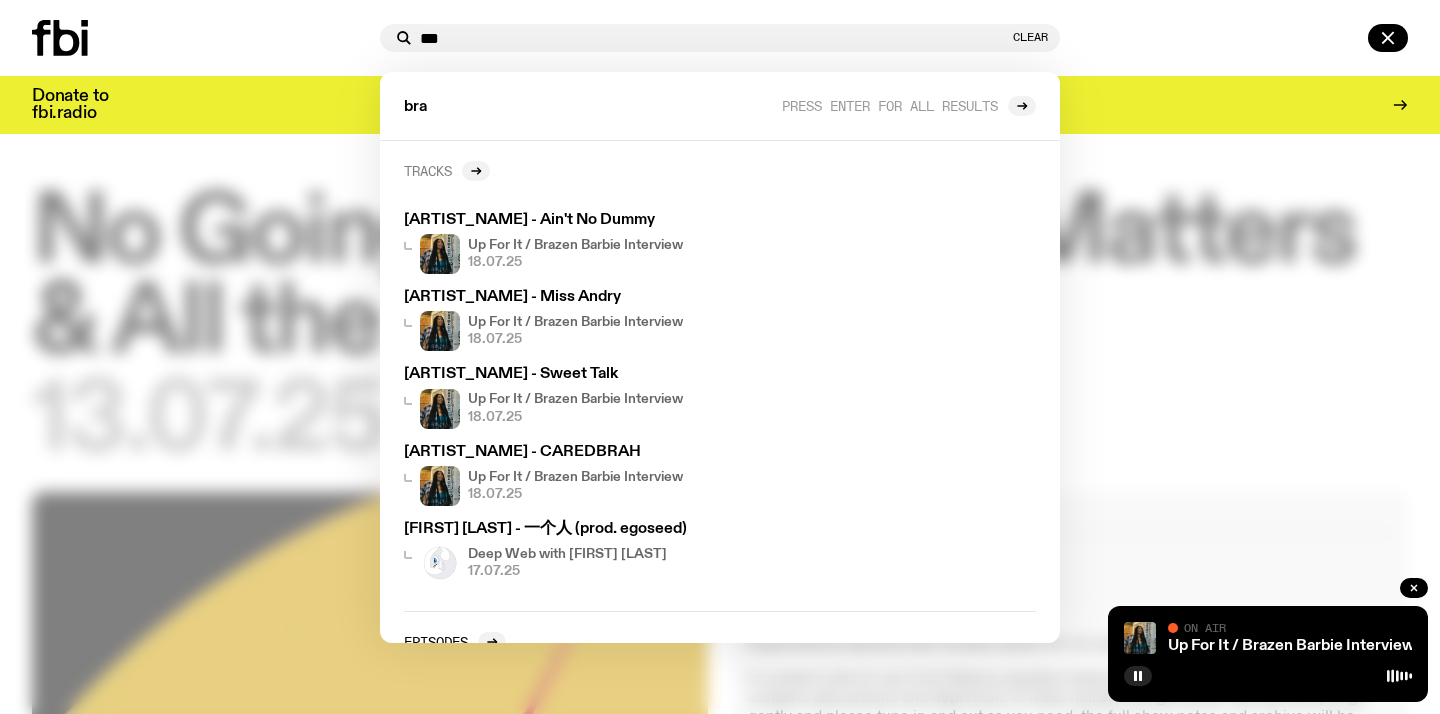 type on "***" 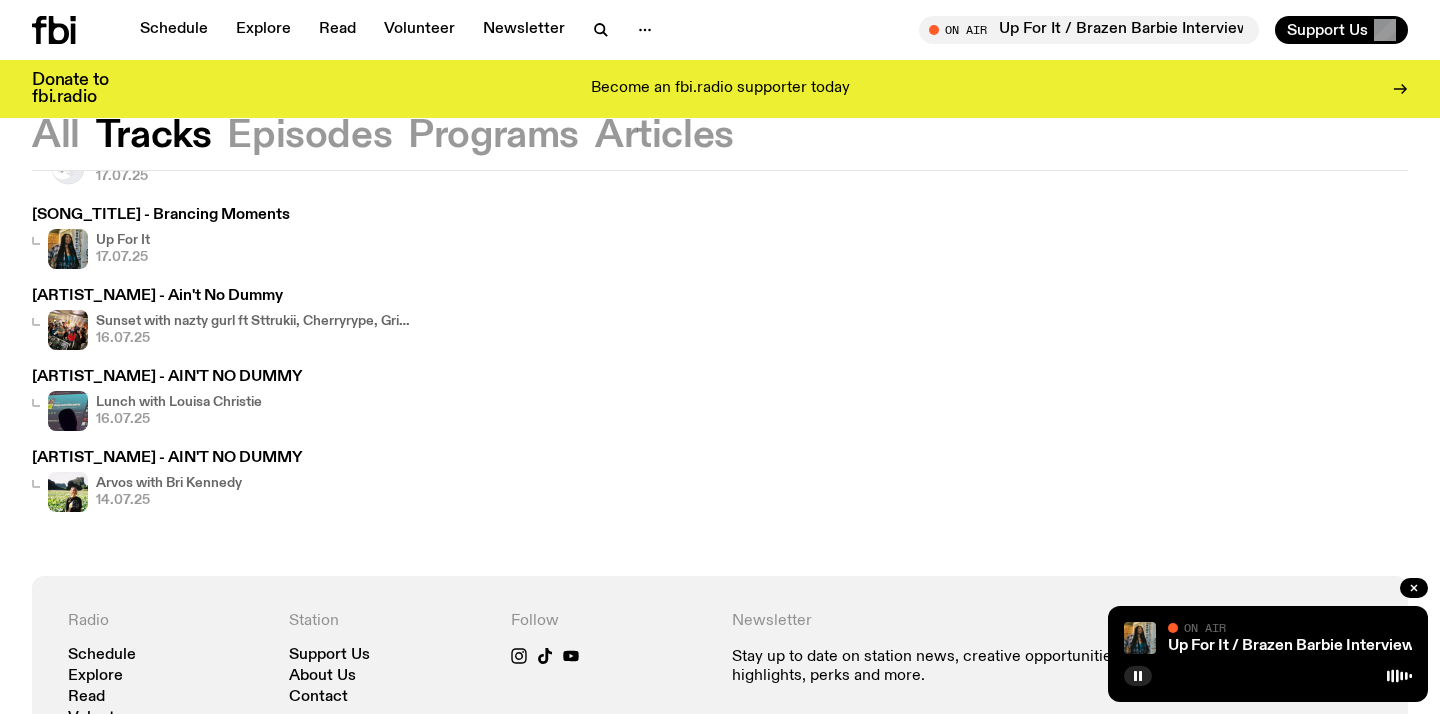 scroll, scrollTop: 589, scrollLeft: 0, axis: vertical 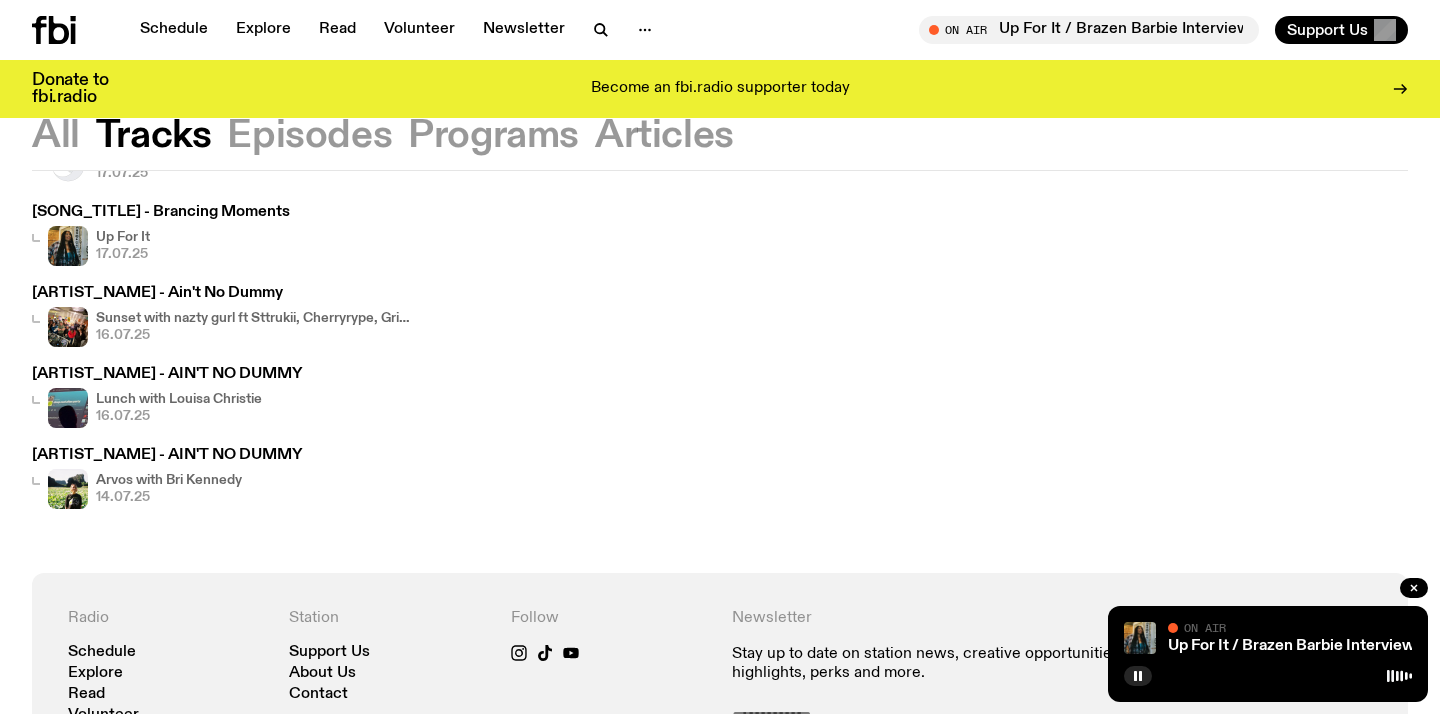 click on "Arvos with Bri Kennedy" at bounding box center [169, 480] 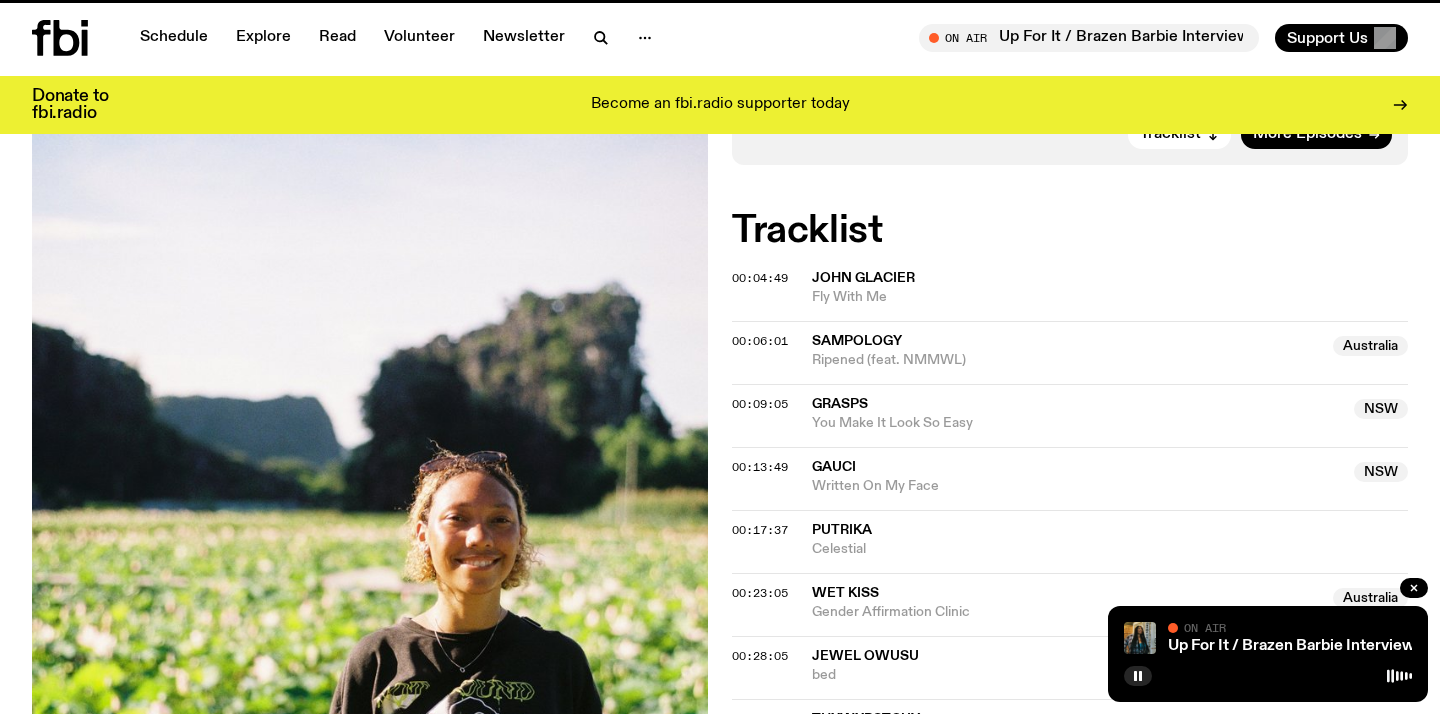 scroll, scrollTop: 0, scrollLeft: 0, axis: both 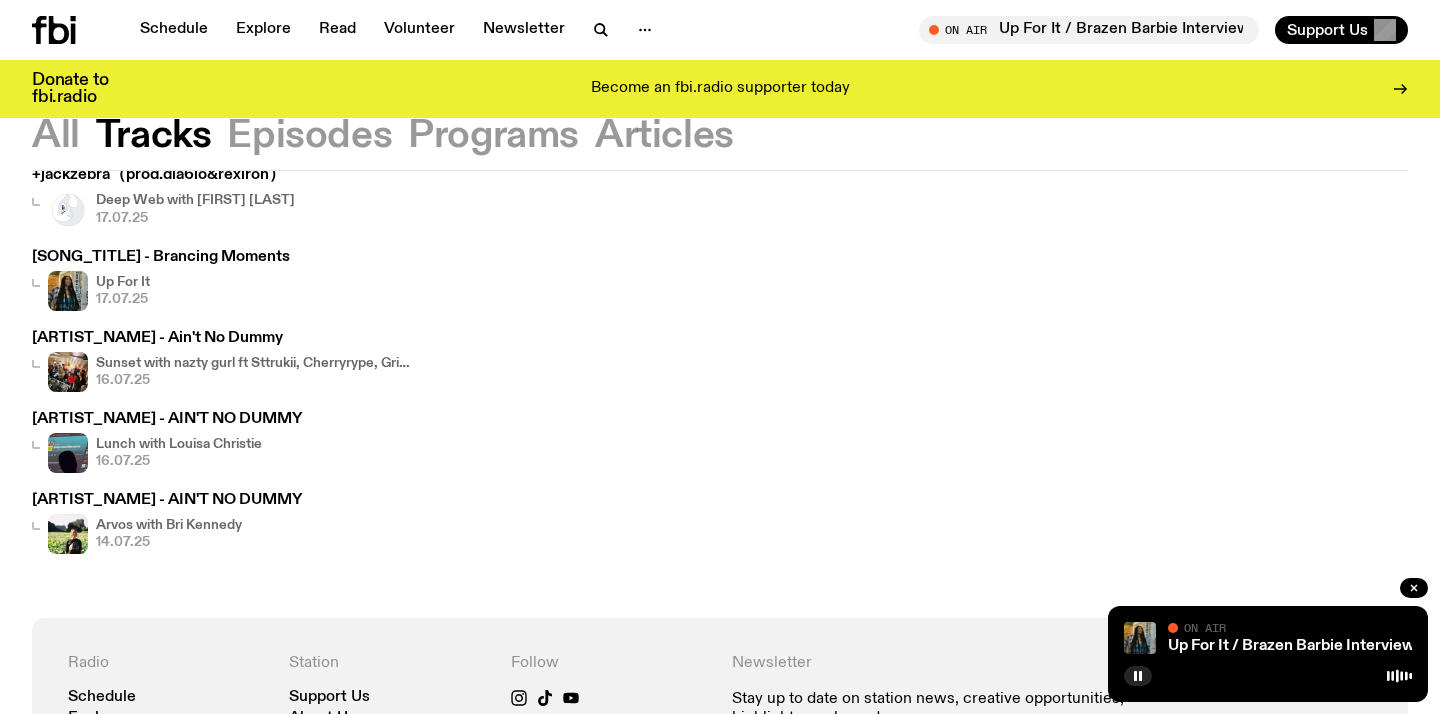 click on "[ARTIST_NAME] - Ain't No Dummy" at bounding box center (224, 338) 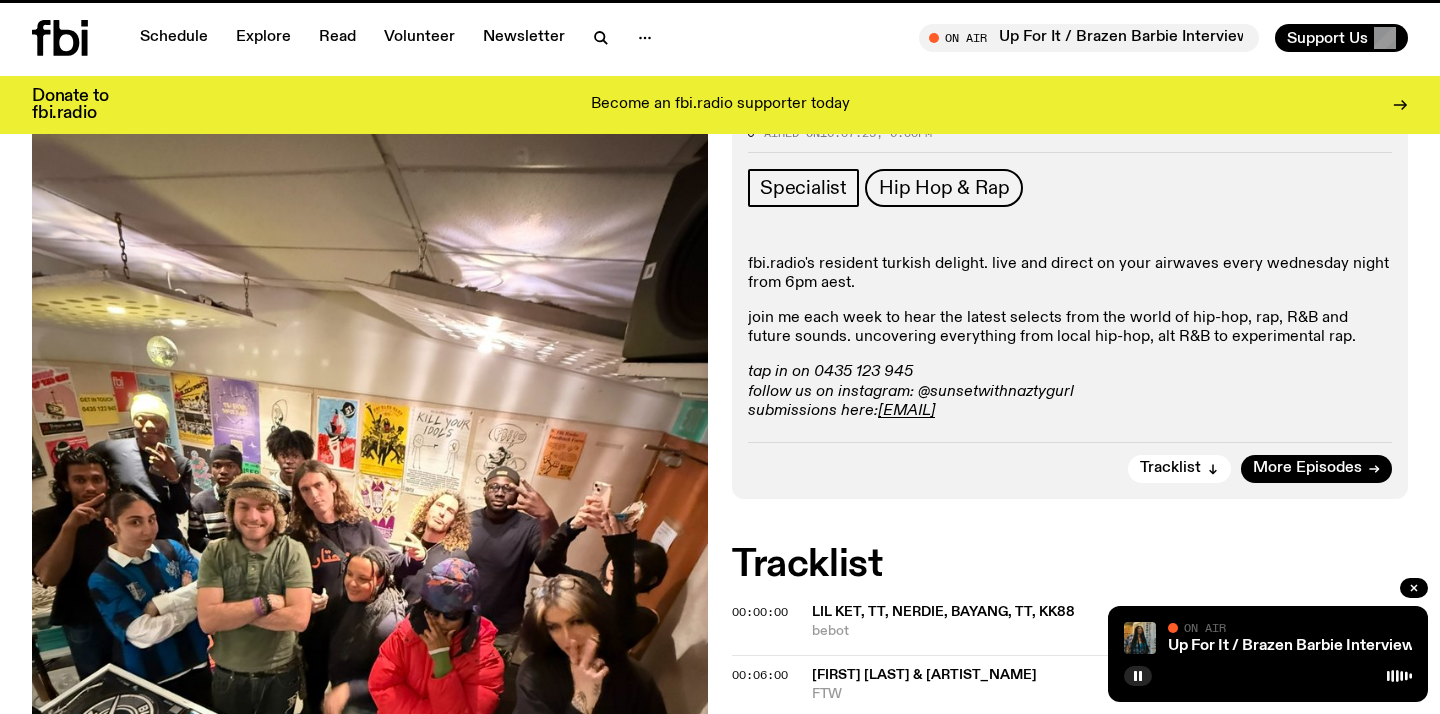 scroll, scrollTop: 0, scrollLeft: 0, axis: both 